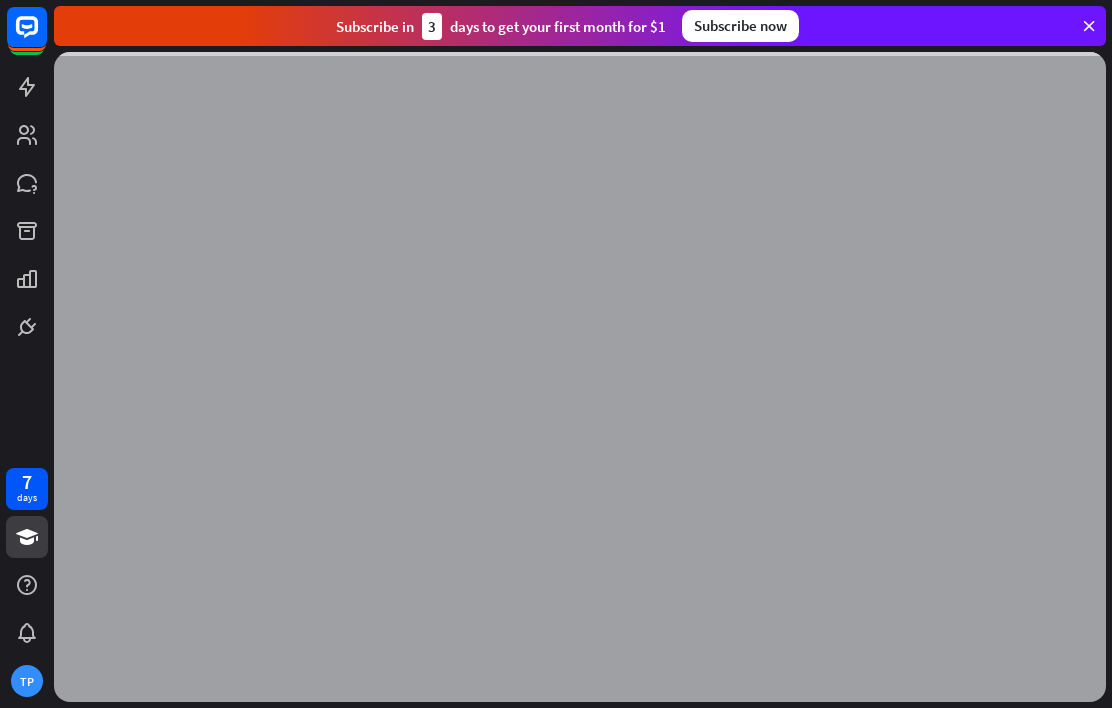 scroll, scrollTop: 0, scrollLeft: 0, axis: both 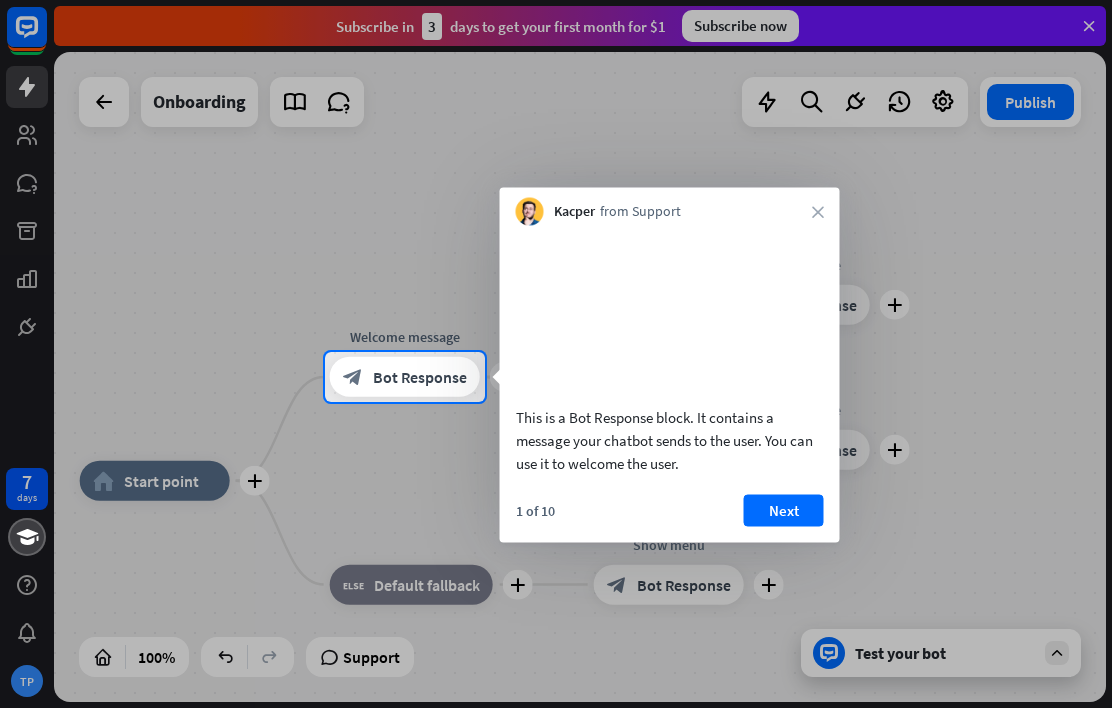 click on "Next" at bounding box center [784, 510] 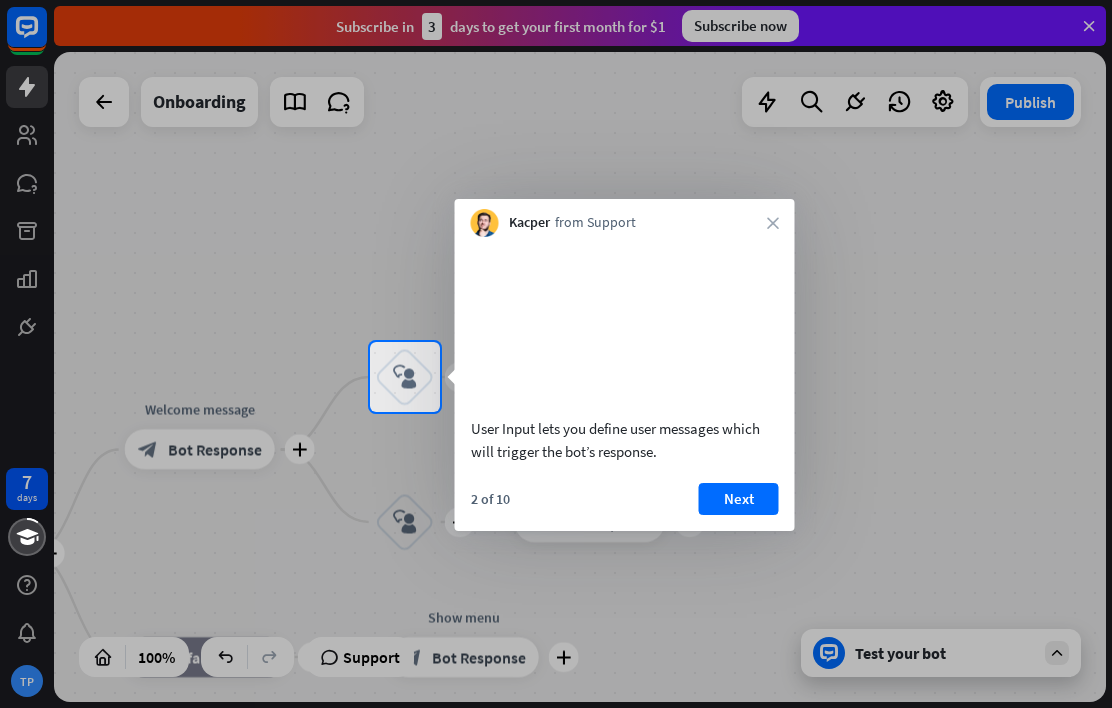 click on "Next" at bounding box center (739, 499) 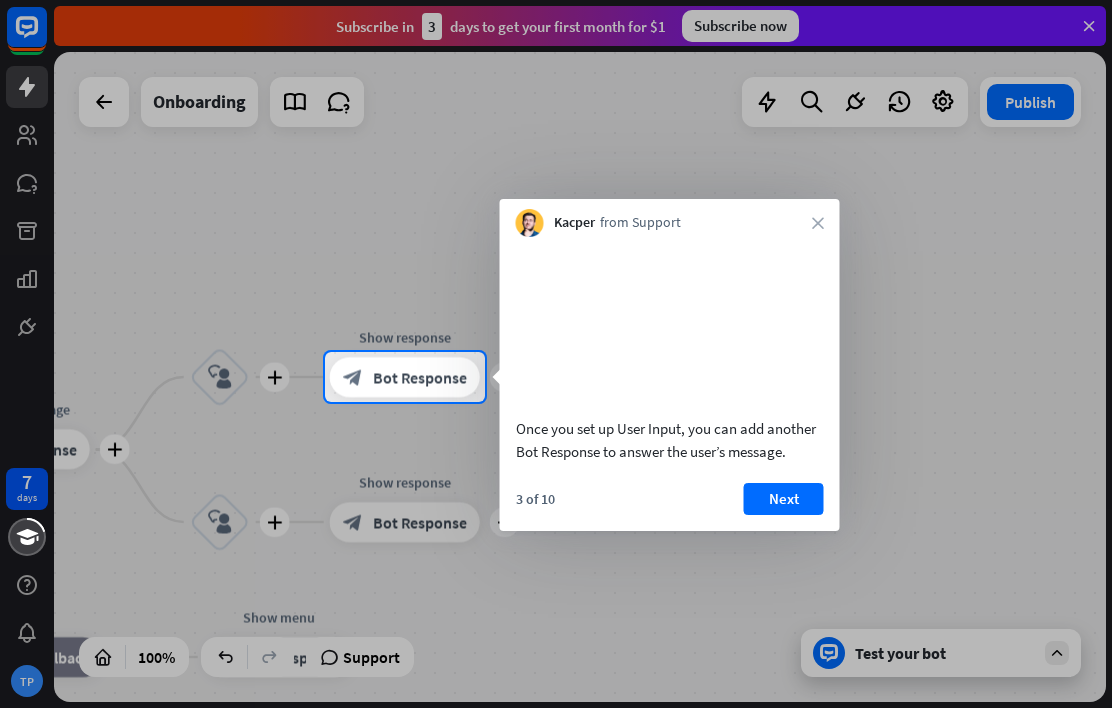 click on "Next" at bounding box center (784, 499) 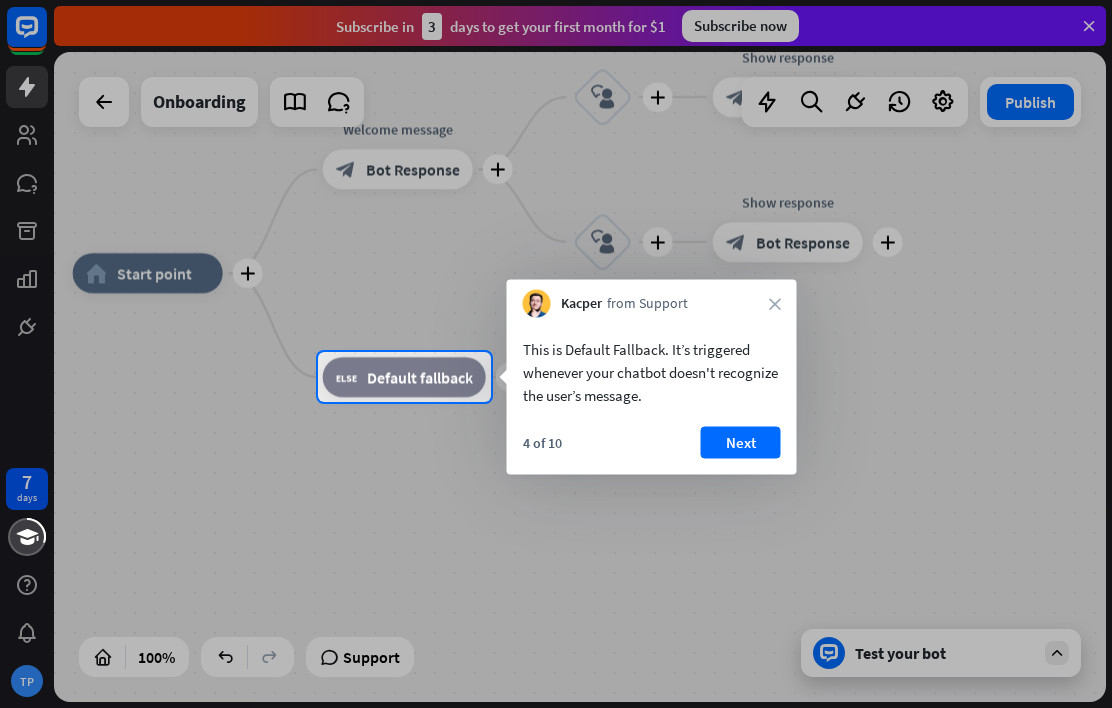 click on "Next" at bounding box center (741, 443) 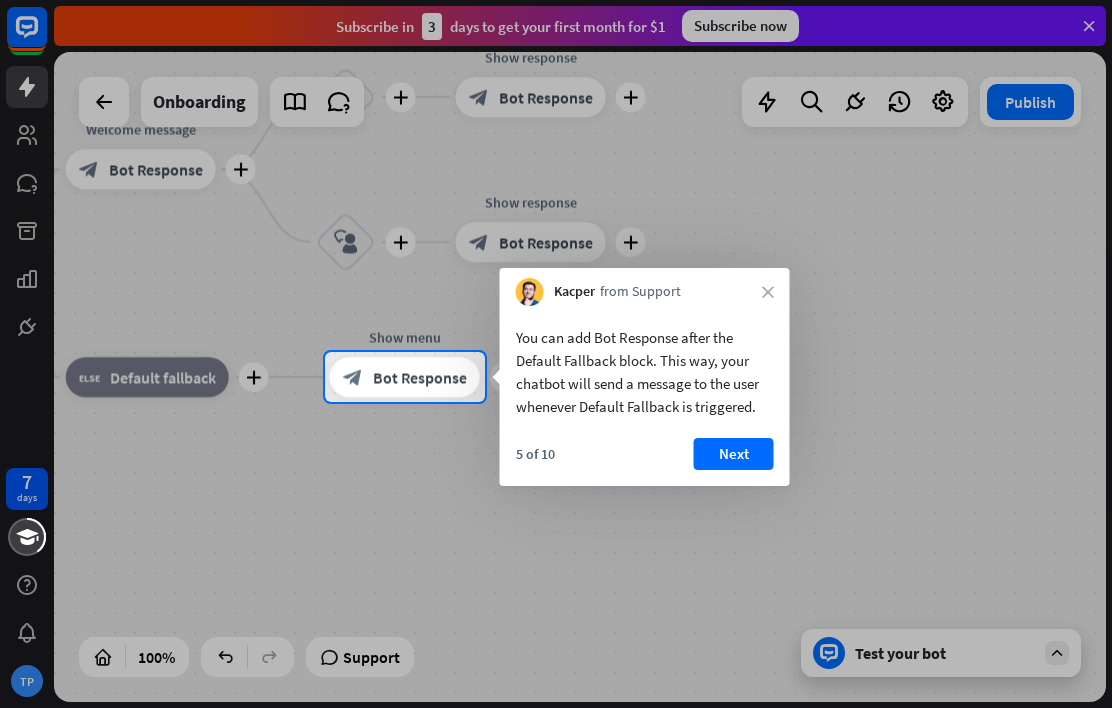 click on "block_bot_response   Bot Response" at bounding box center (405, 377) 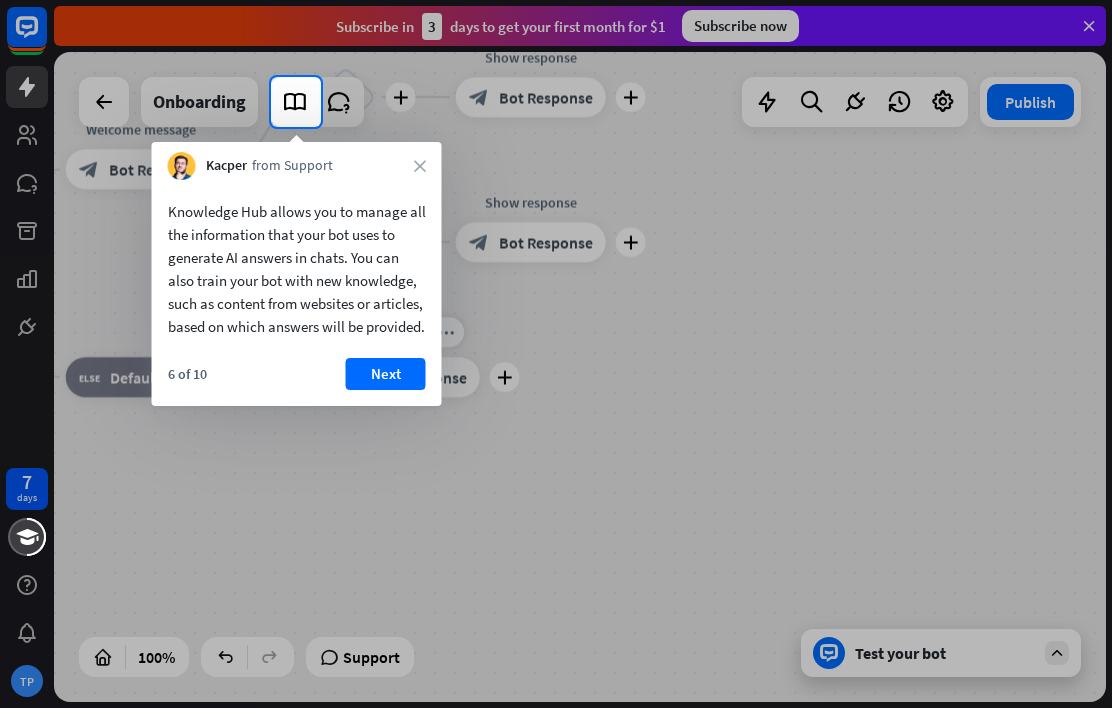 click on "Next" at bounding box center (386, 374) 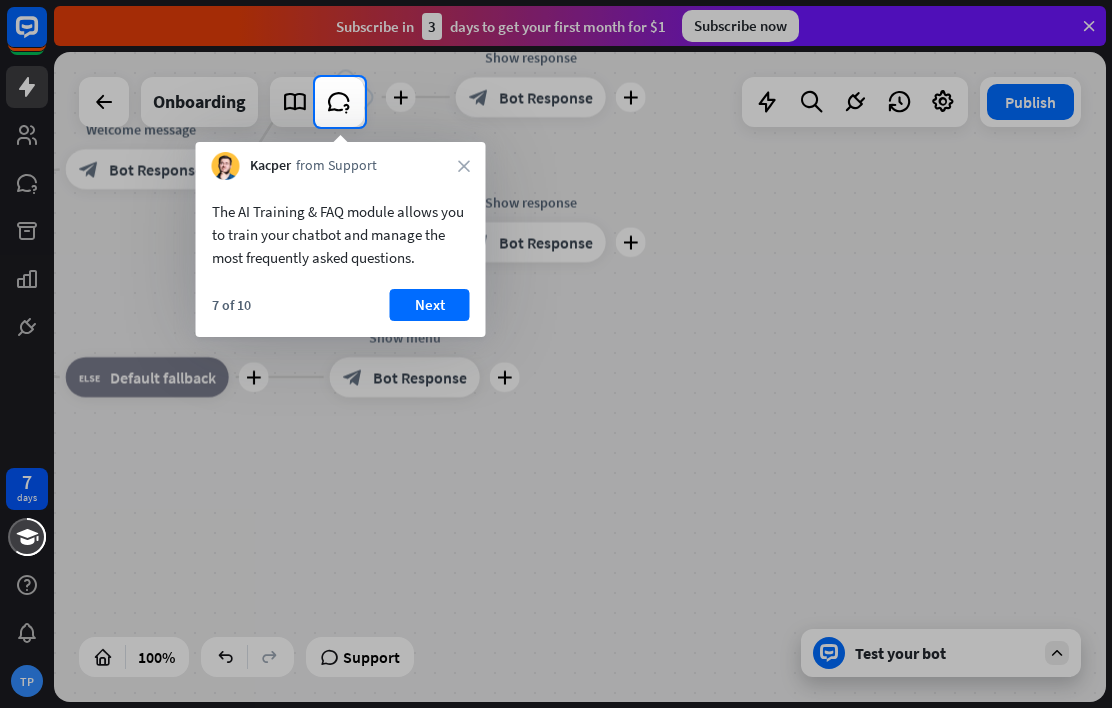 click on "Next" at bounding box center (430, 305) 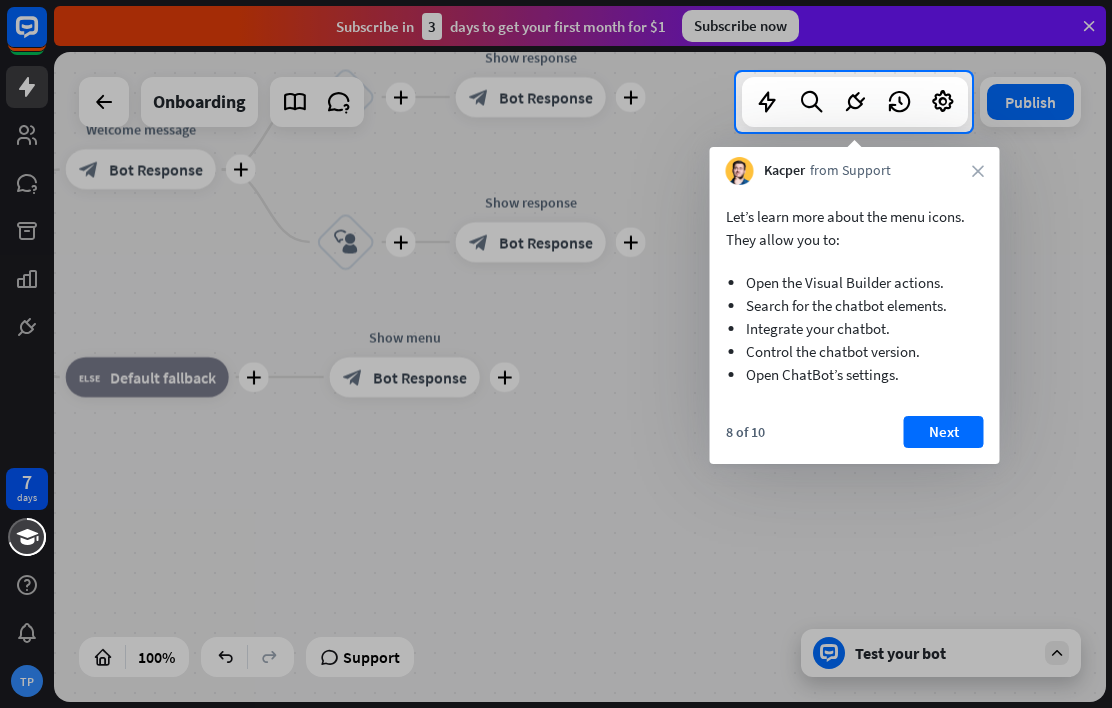 click on "Next" at bounding box center [944, 432] 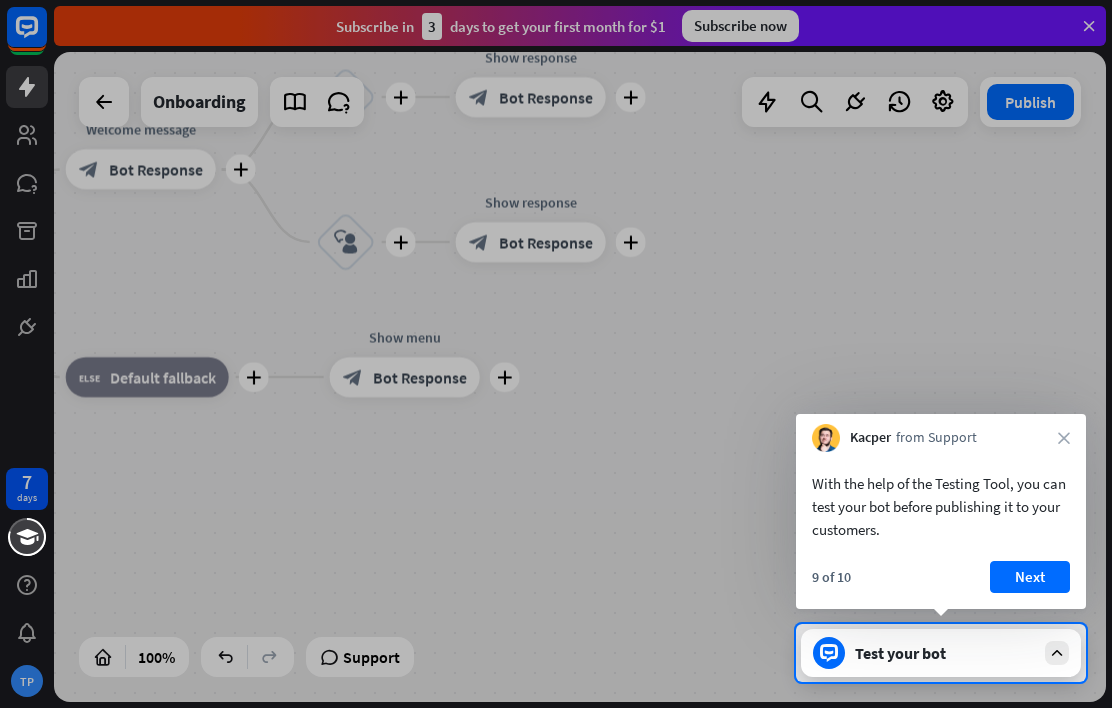 click on "Next" at bounding box center [1030, 577] 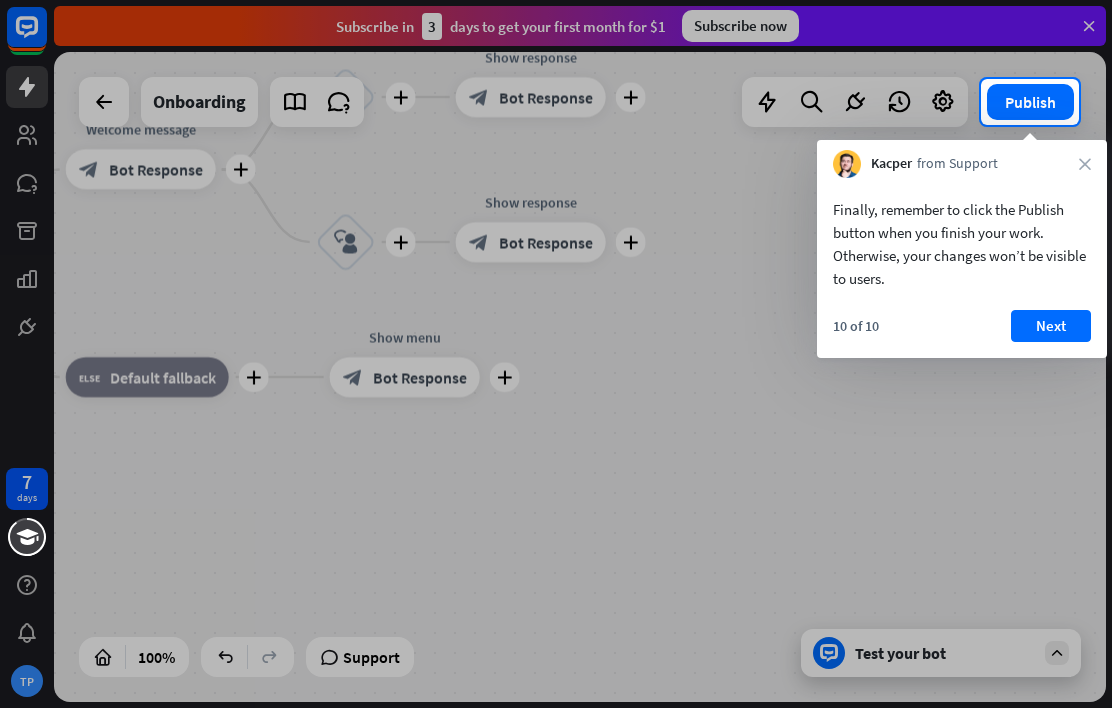 click on "Next" at bounding box center (1051, 326) 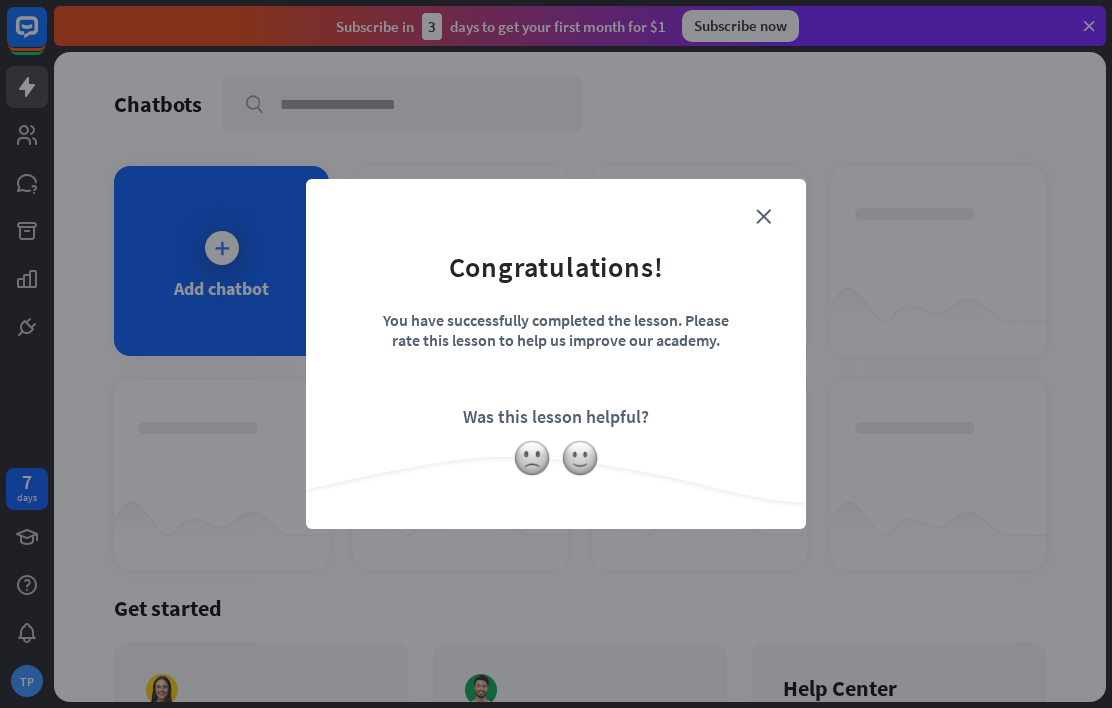 click on "close
Congratulations!
You have successfully completed the lesson.
Please rate this lesson to help us improve our
academy.
Was this lesson helpful?" at bounding box center [556, 354] 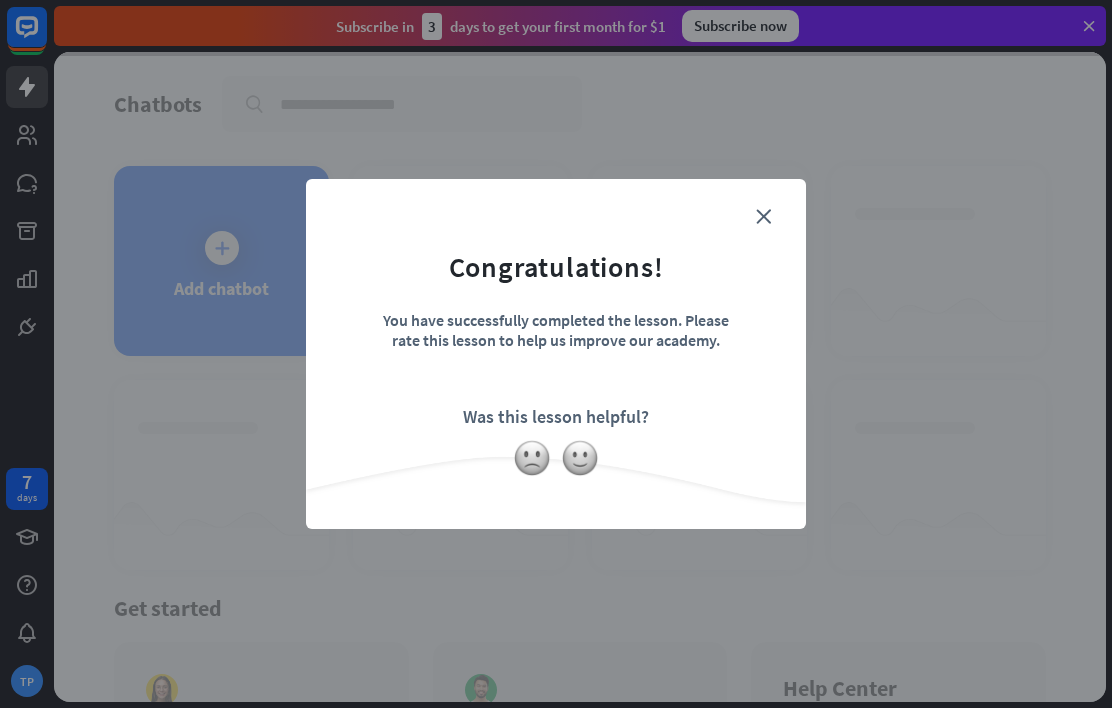 click on "Congratulations!
You have successfully completed the lesson.
Please rate this lesson to help us improve our
academy.
Was this lesson helpful?" at bounding box center [556, 323] 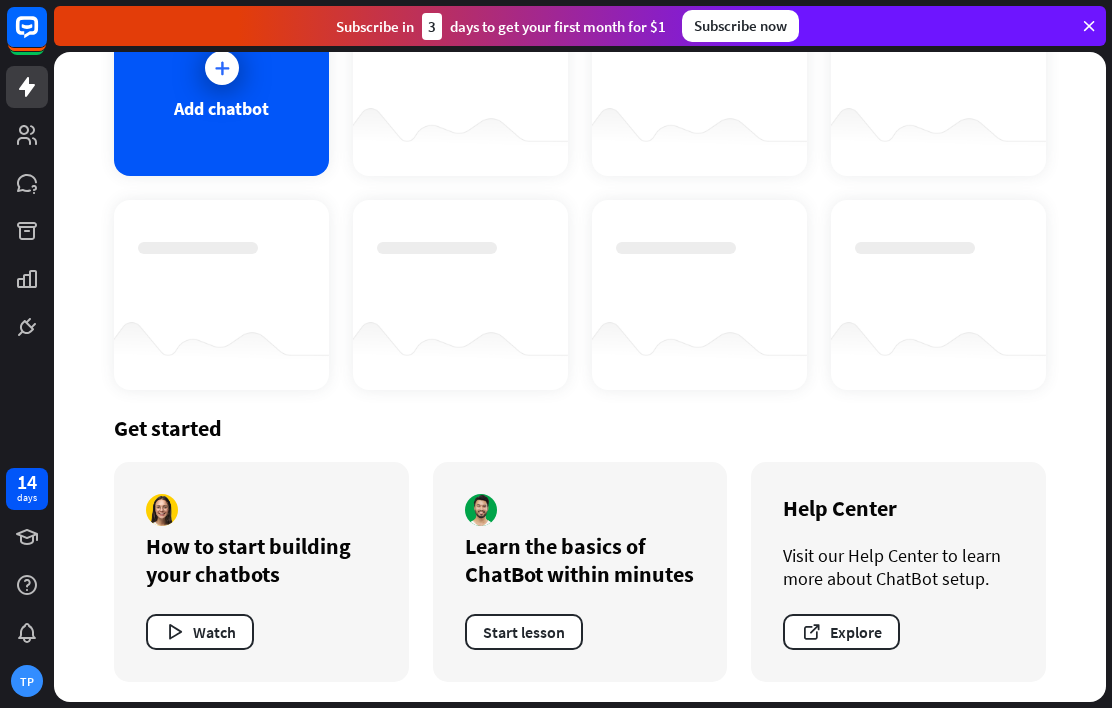 scroll, scrollTop: 183, scrollLeft: 0, axis: vertical 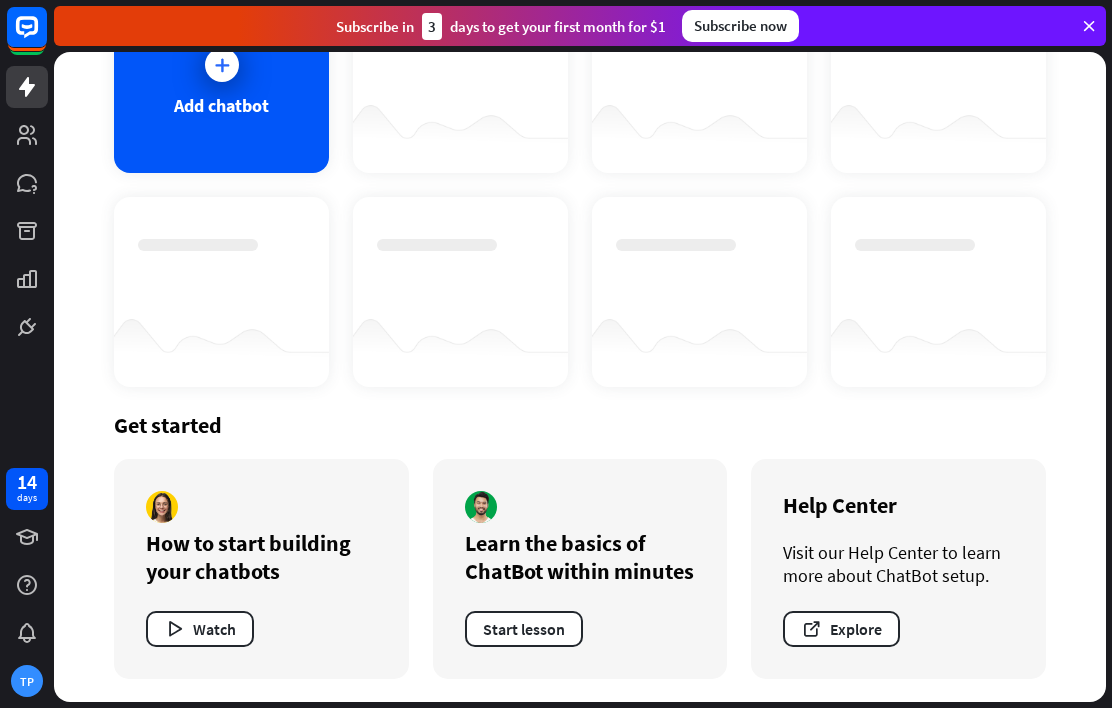 click on "Start lesson" at bounding box center (524, 629) 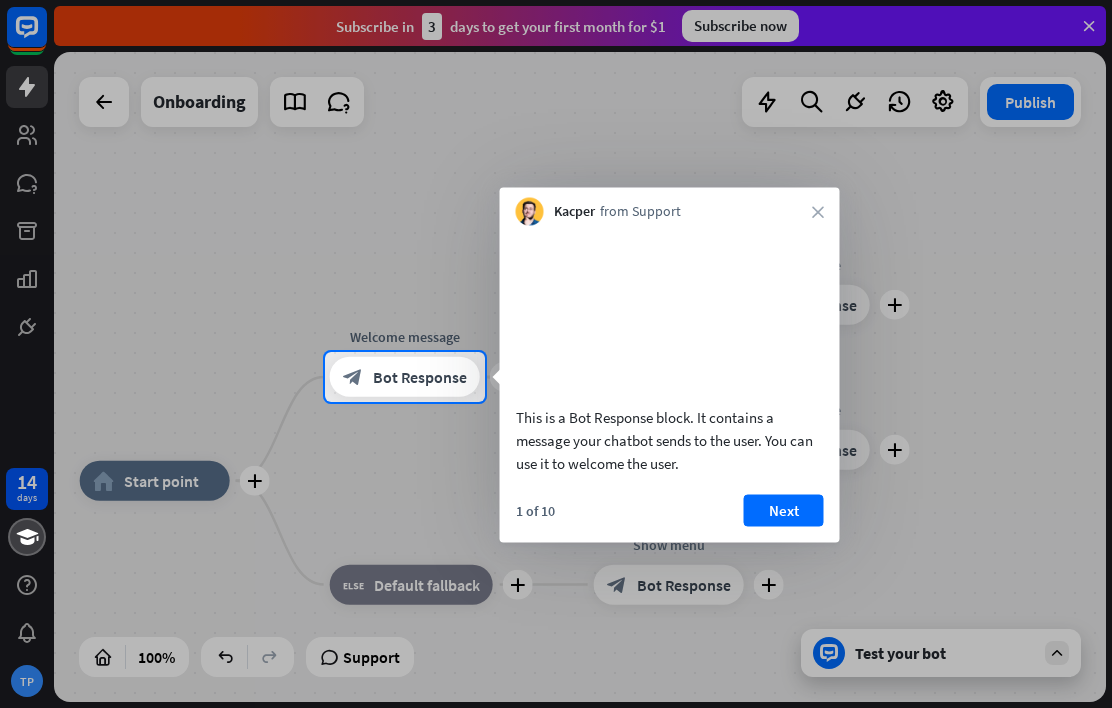 click on "Next" at bounding box center [784, 510] 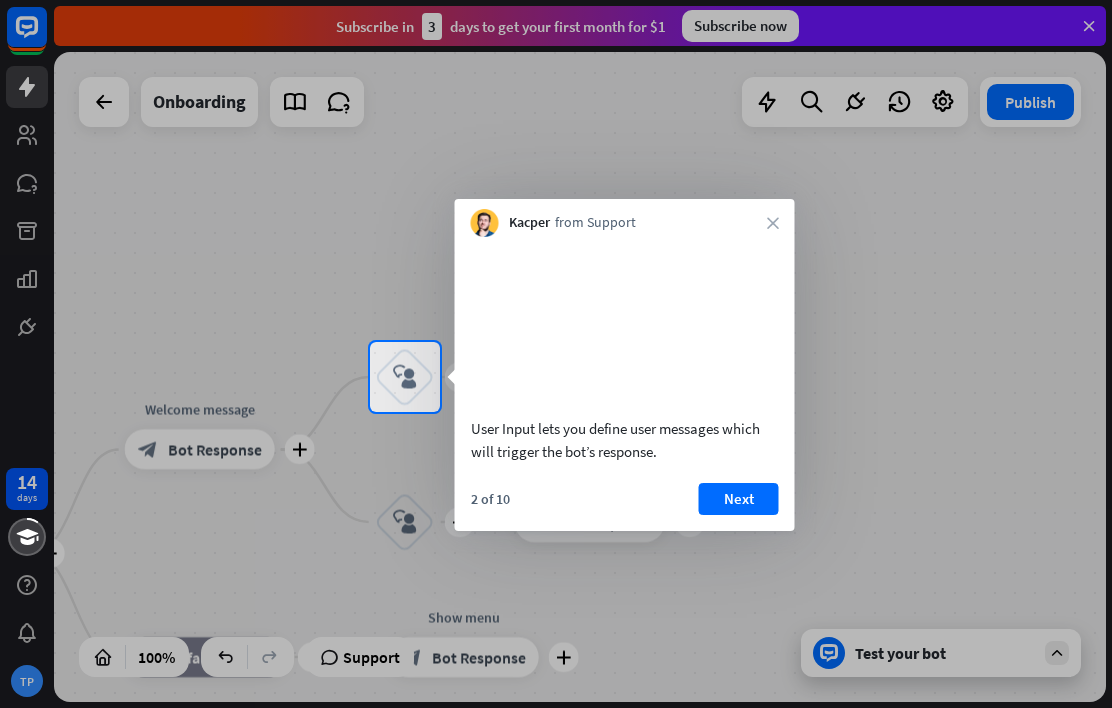 click on "Next" at bounding box center [739, 499] 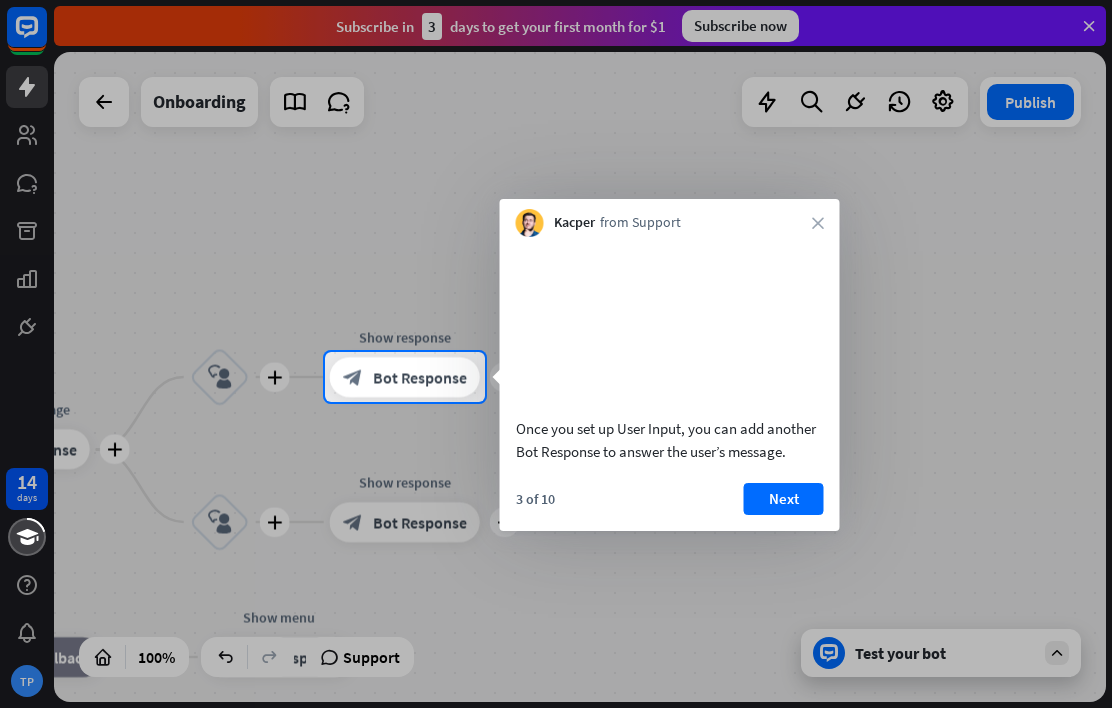 click on "block_bot_response   Bot Response" at bounding box center (405, 377) 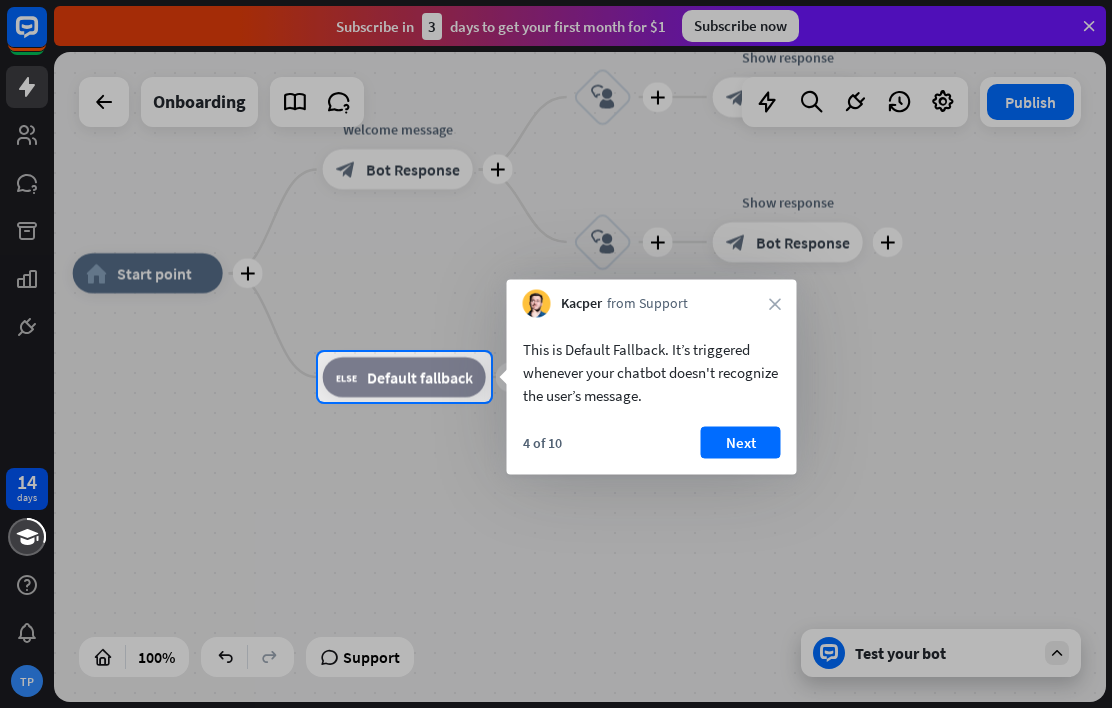 click at bounding box center [556, 176] 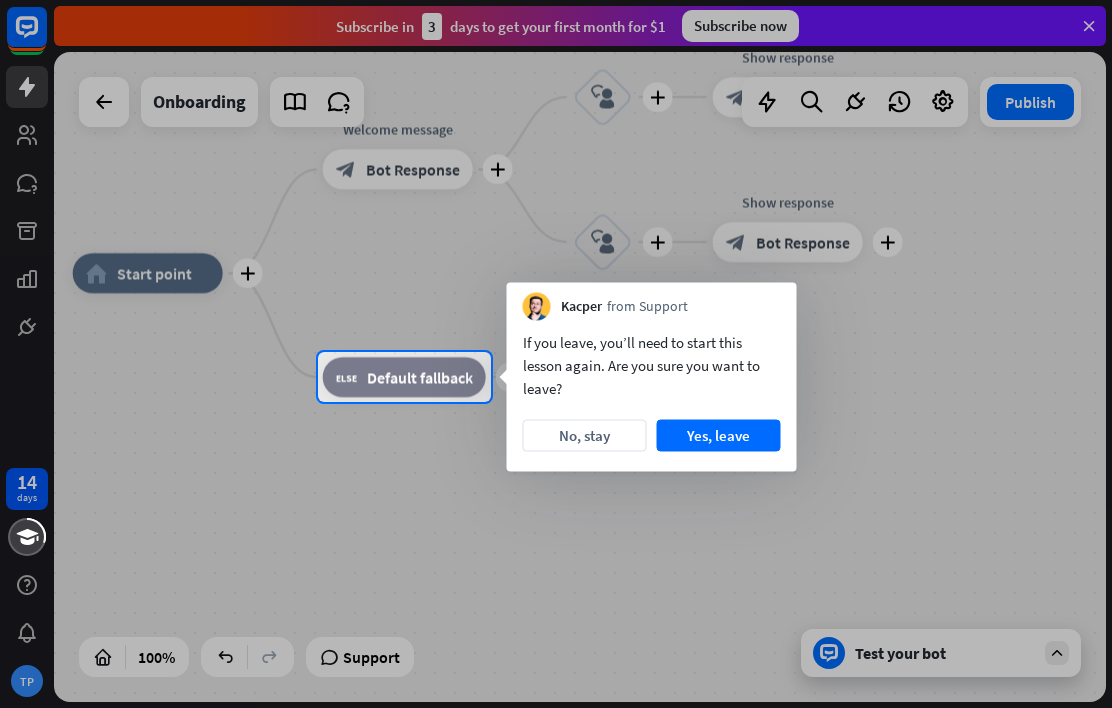 click on "Yes, leave" at bounding box center [719, 436] 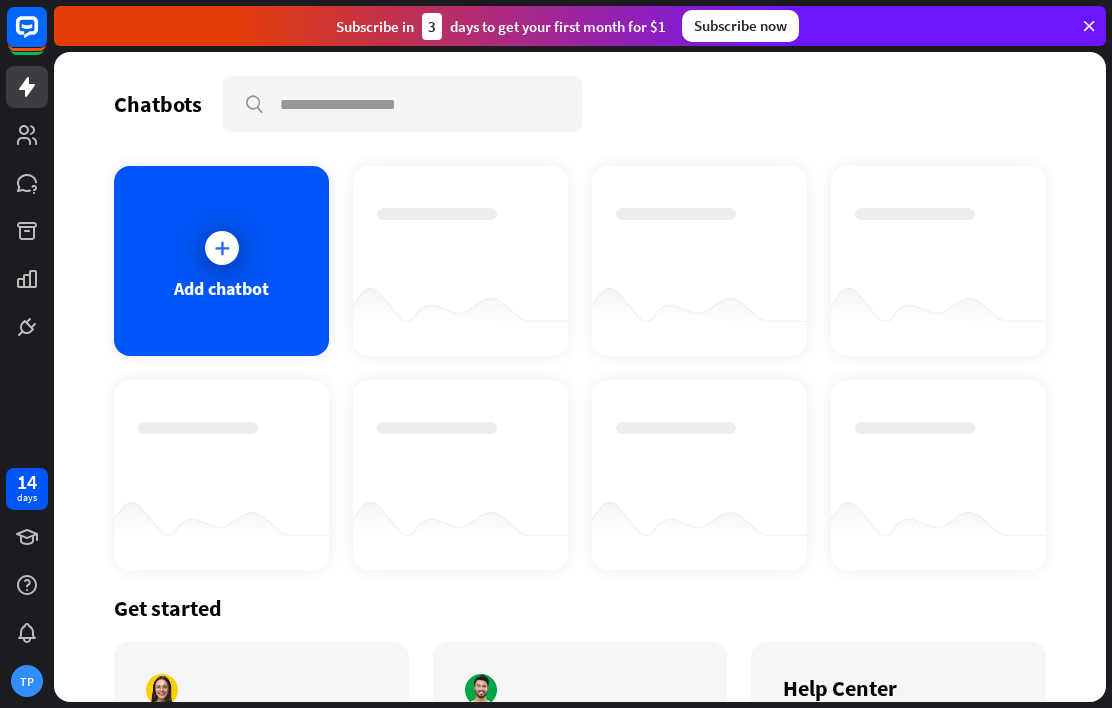click on "Add chatbot" at bounding box center (221, 261) 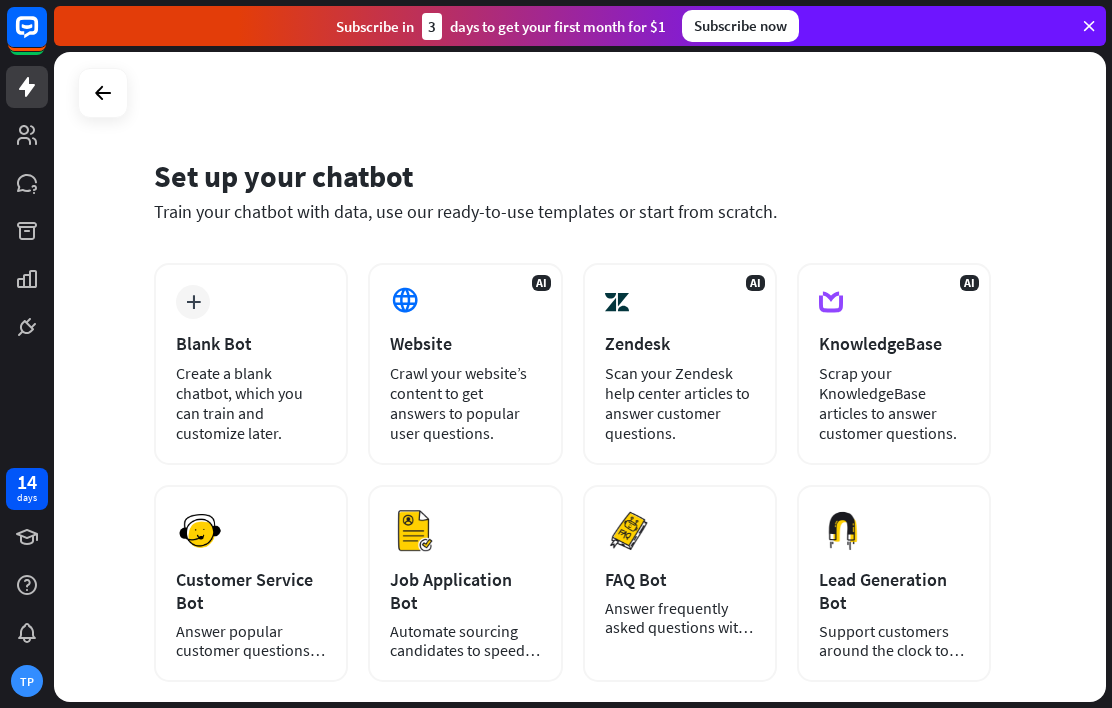 click on "Blank Bot" at bounding box center [251, 343] 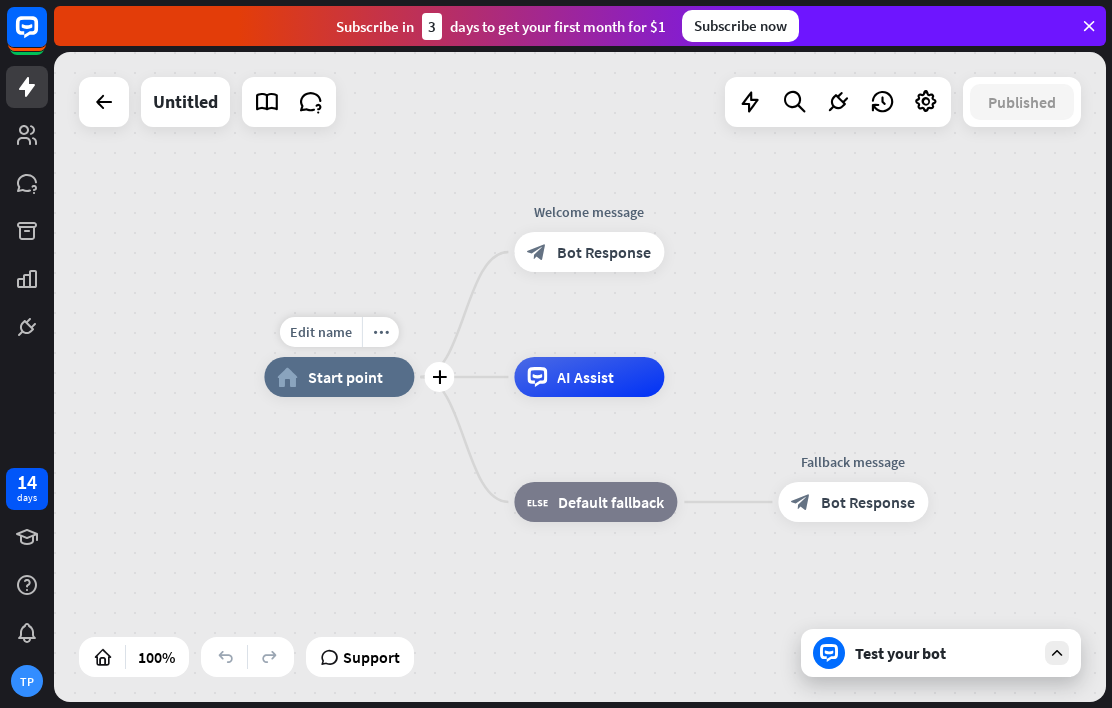click on "Start point" at bounding box center (345, 377) 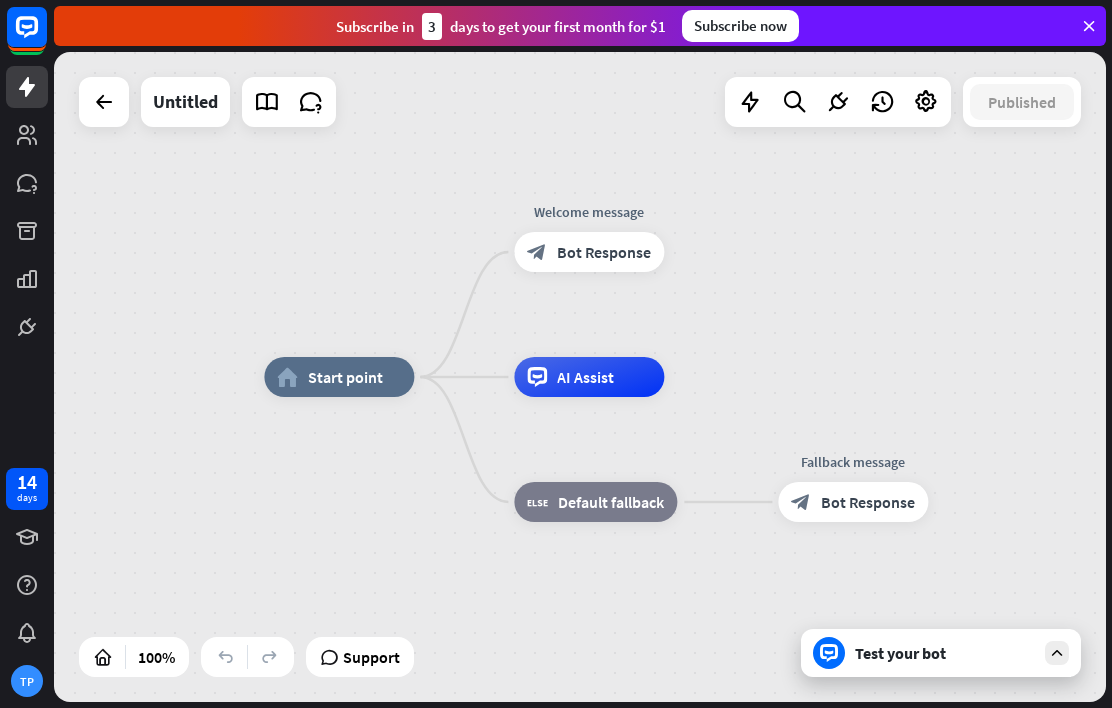 click on "Edit name   more_horiz             home_2   Start point                 Welcome message   block_bot_response   Bot Response                     AI Assist                   block_fallback   Default fallback                 Fallback message   block_bot_response   Bot Response" at bounding box center (580, 377) 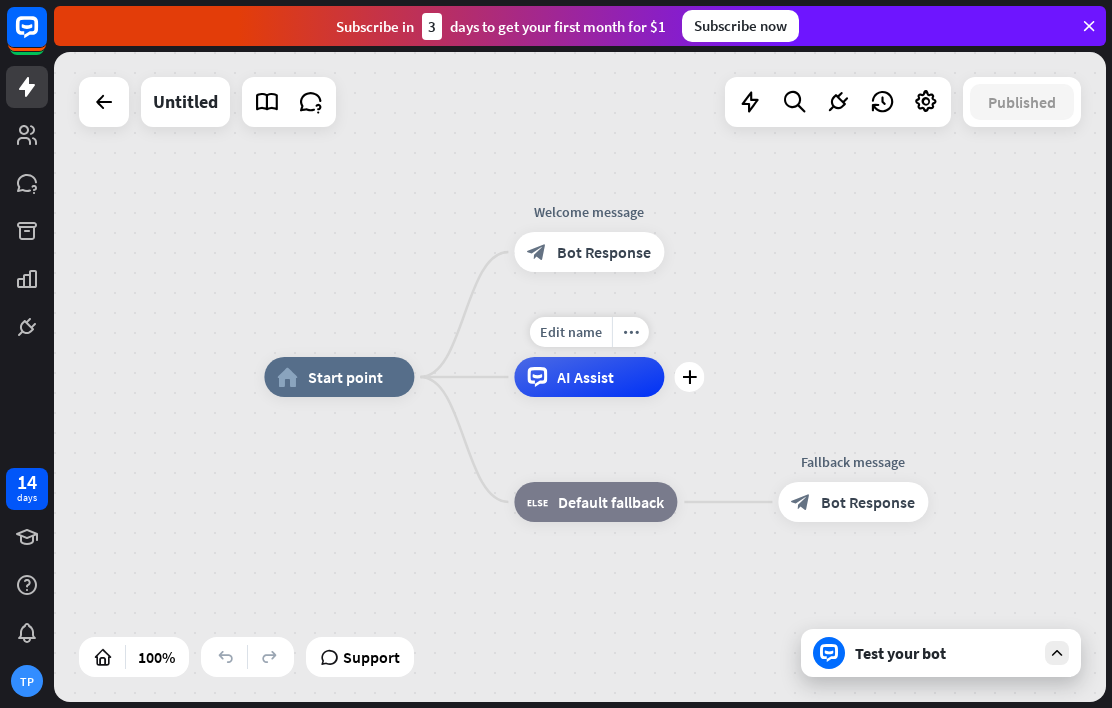 click on "AI Assist" at bounding box center [585, 377] 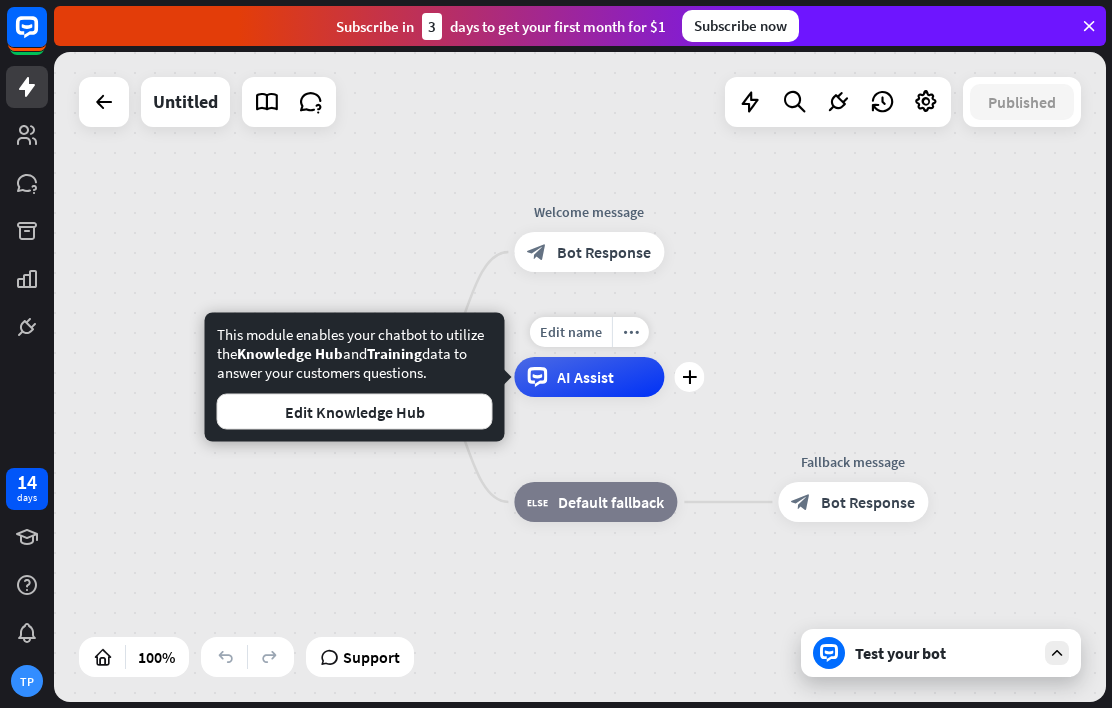 click on "AI Assist" at bounding box center [589, 377] 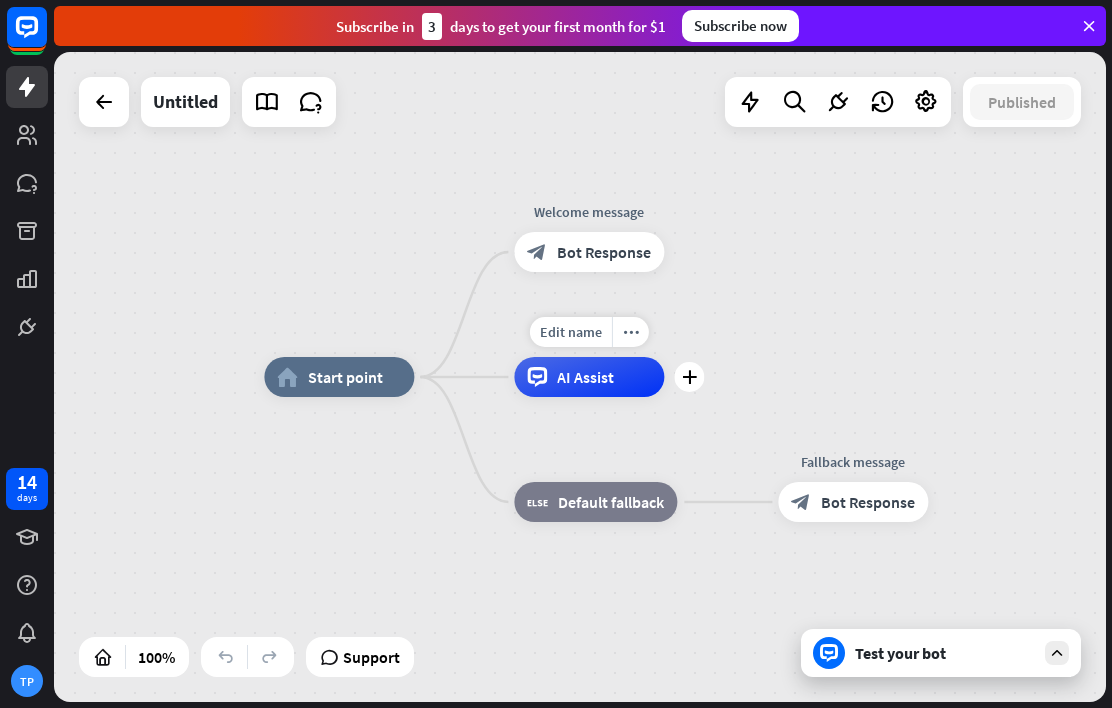 click on "AI Assist" at bounding box center (589, 377) 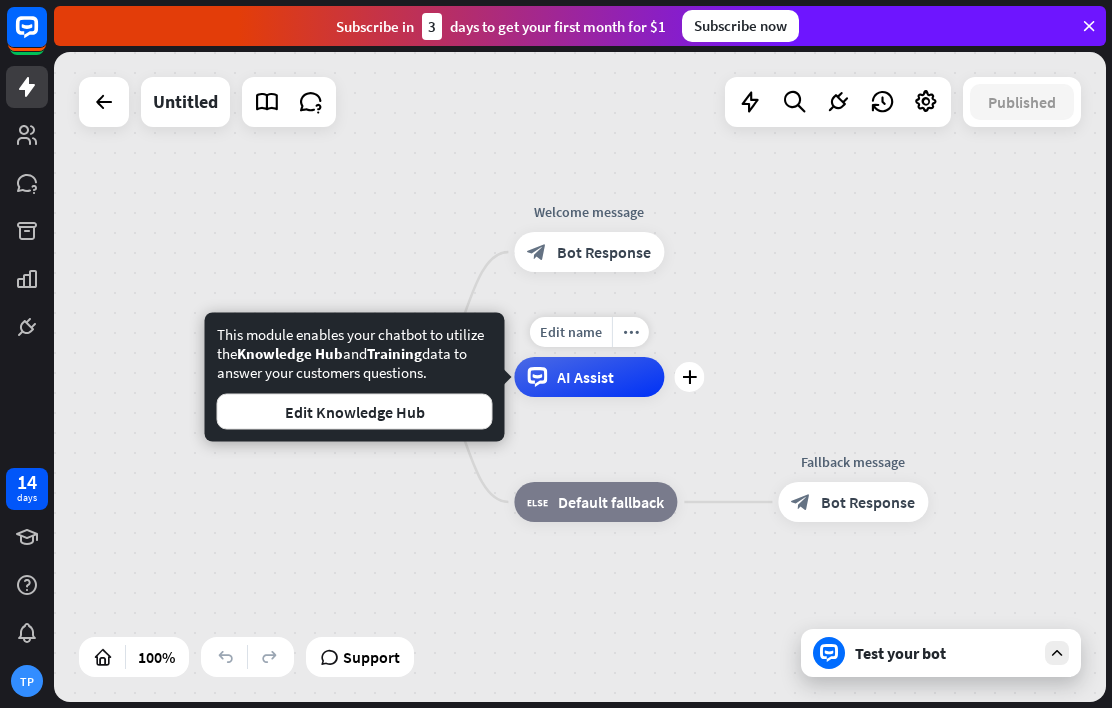 click on "AI Assist" at bounding box center (585, 377) 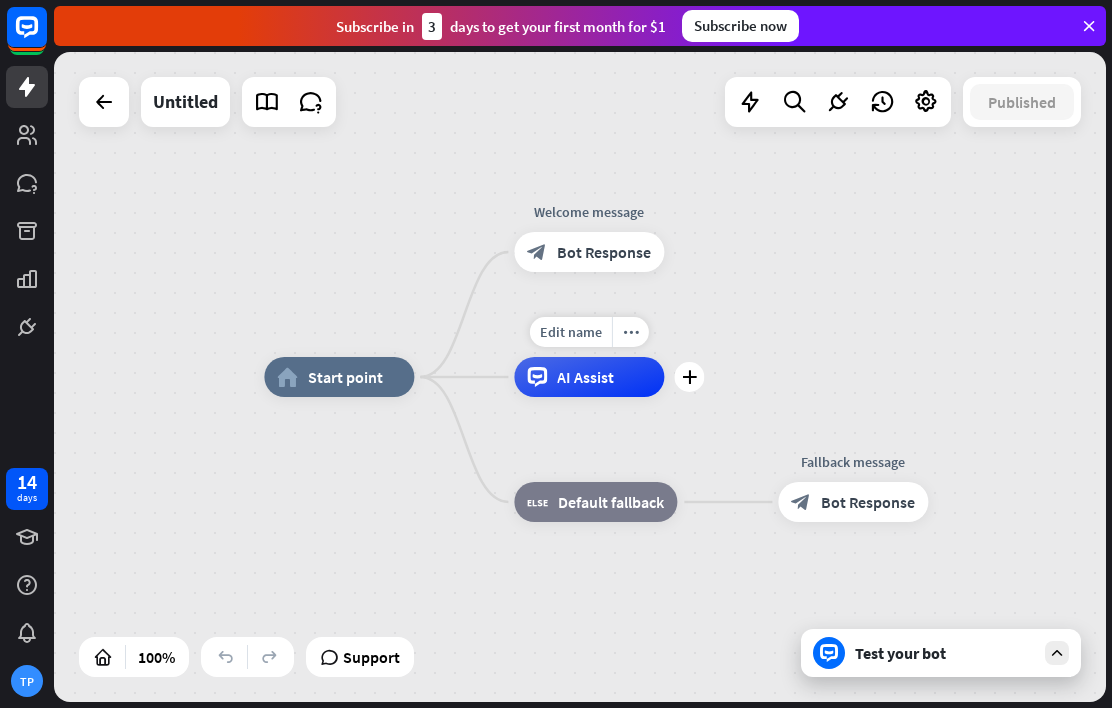 click on "AI Assist" at bounding box center (589, 377) 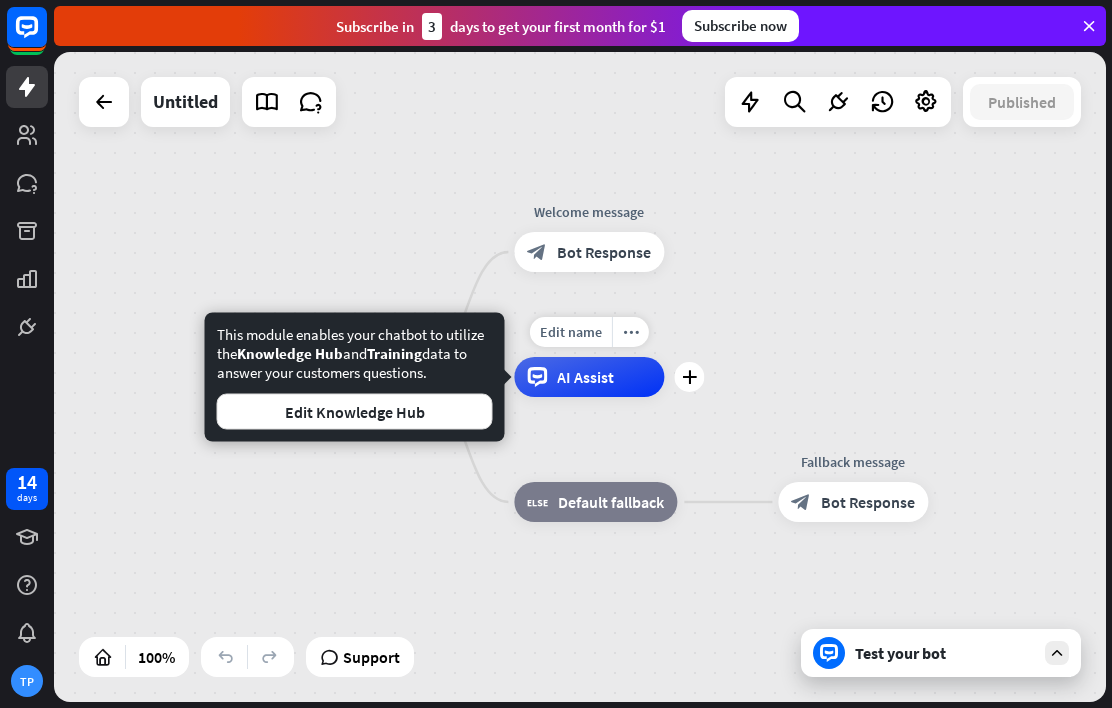 click on "plus" at bounding box center [689, 377] 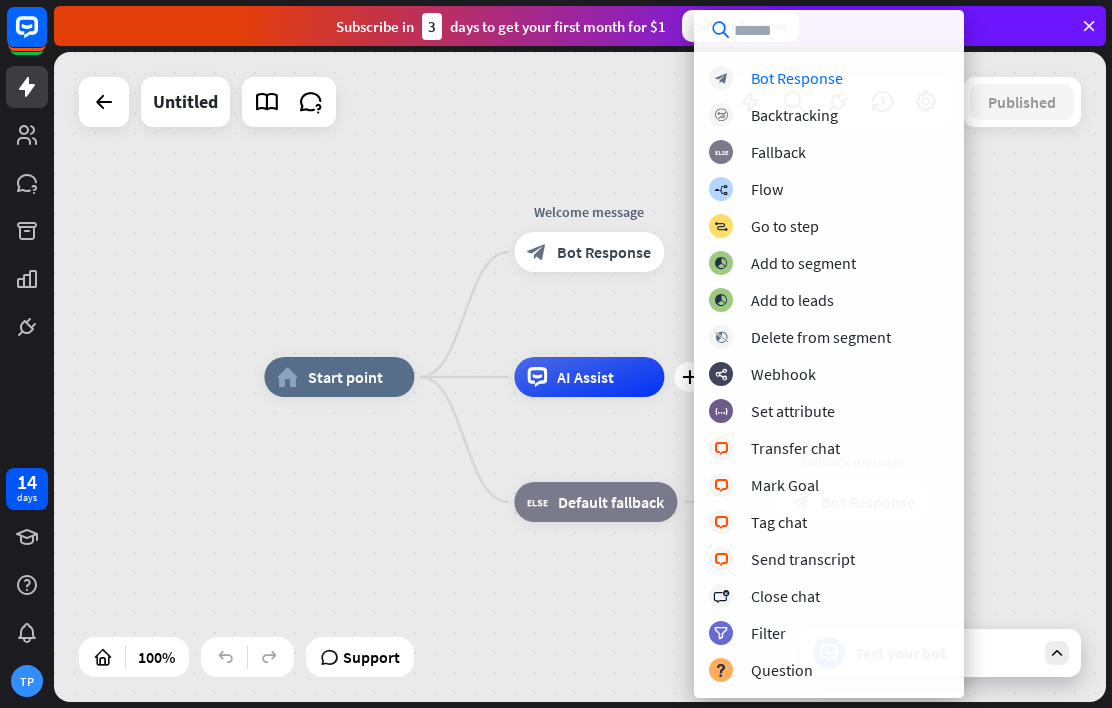 click on "home_2   Start point                 Welcome message   block_bot_response   Bot Response       Edit name   more_horiz         plus       AI Assist                   block_fallback   Default fallback                 Fallback message   block_bot_response   Bot Response" at bounding box center [580, 377] 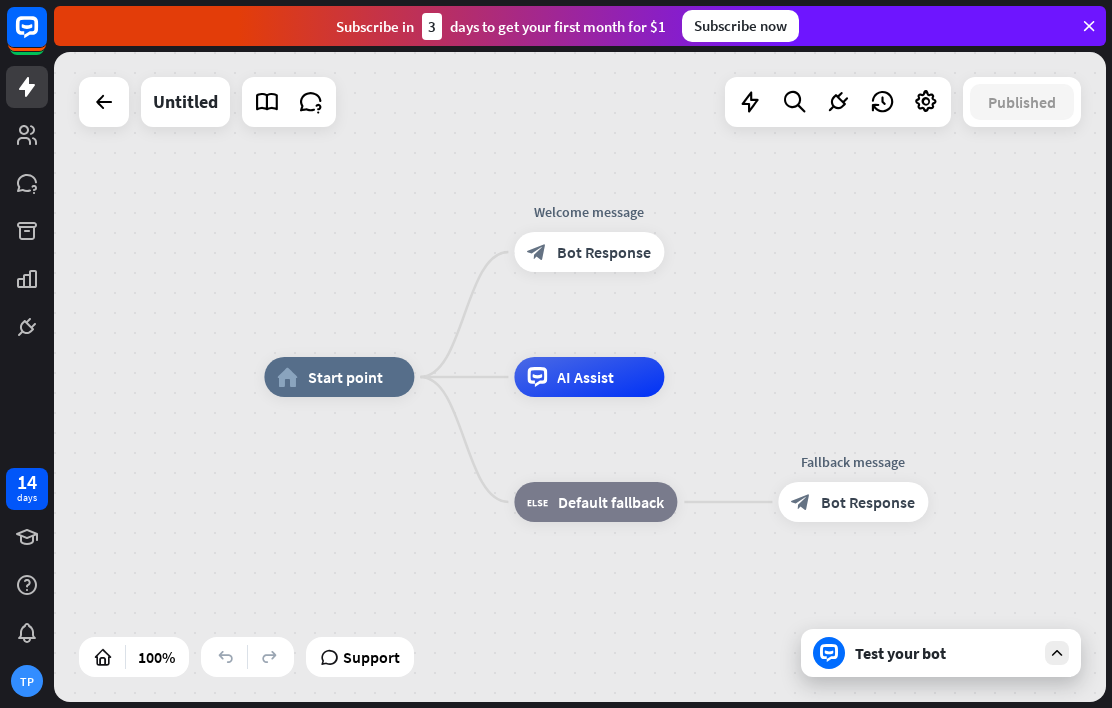 click on "Test your bot" at bounding box center [945, 653] 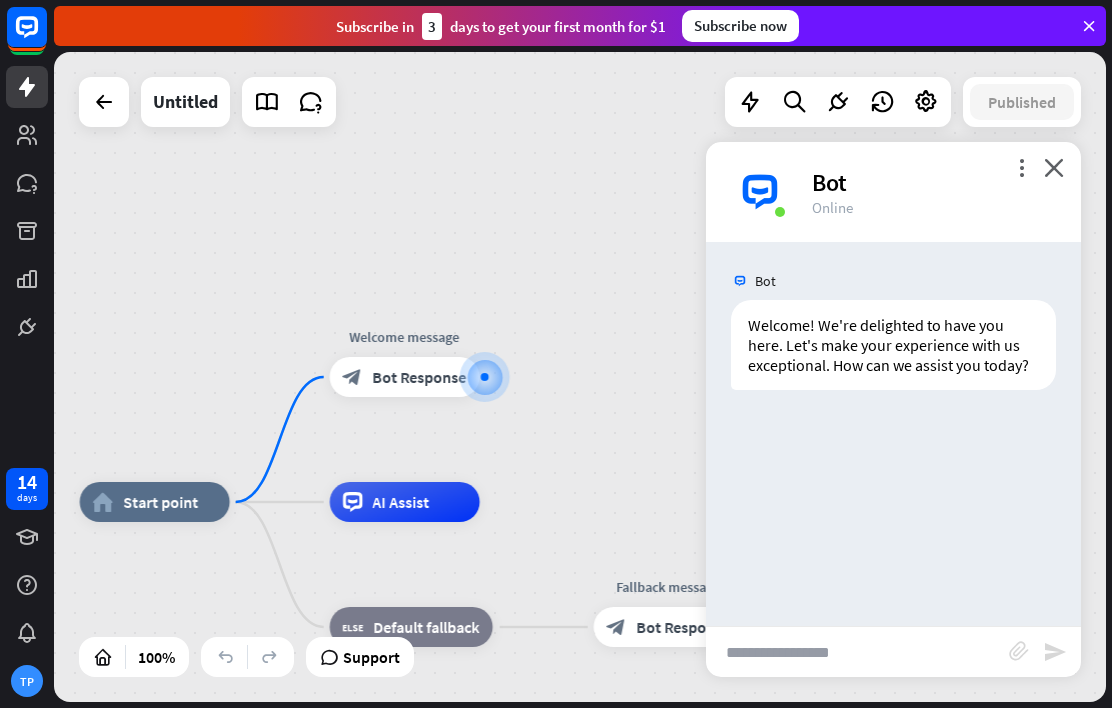 click on "Bot
Welcome! We're delighted to have you here. Let's make your experience with us exceptional. How can we assist you today?
Today [TIME]
Show JSON" at bounding box center [893, 434] 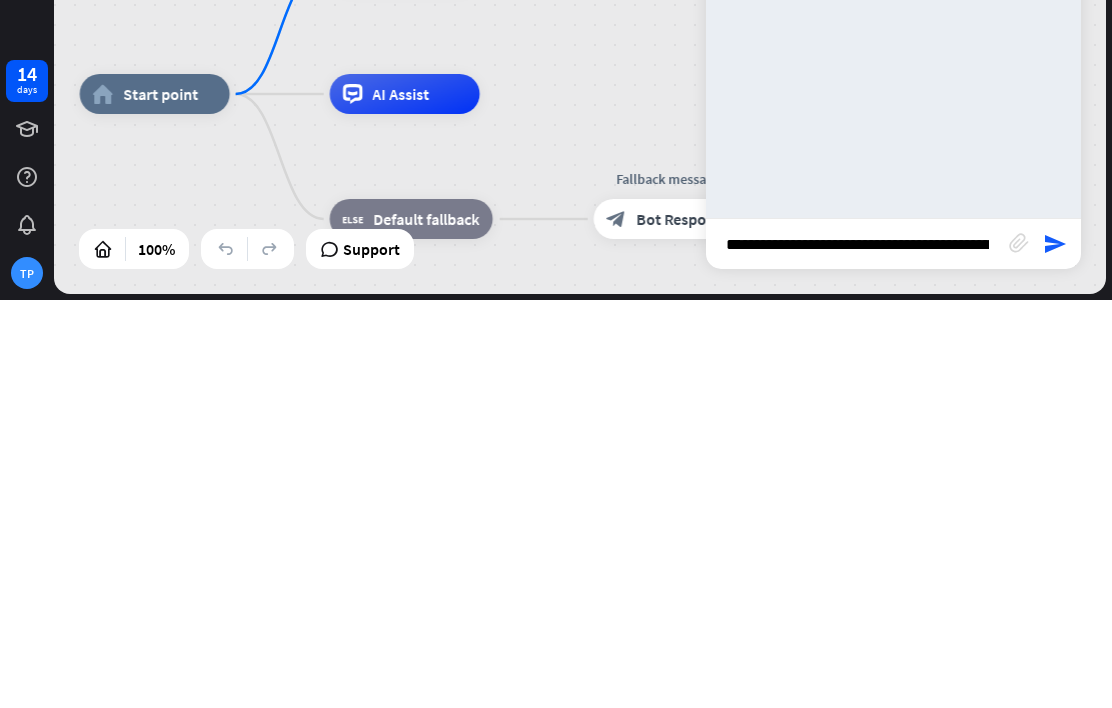 type on "**********" 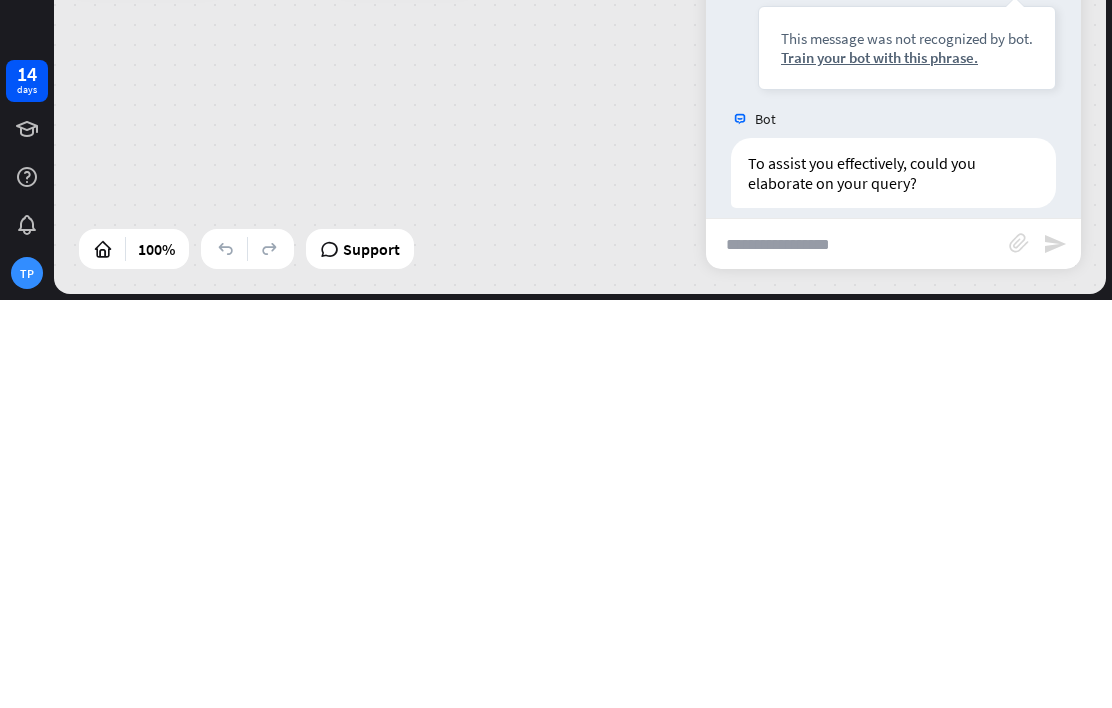 scroll, scrollTop: 134, scrollLeft: 0, axis: vertical 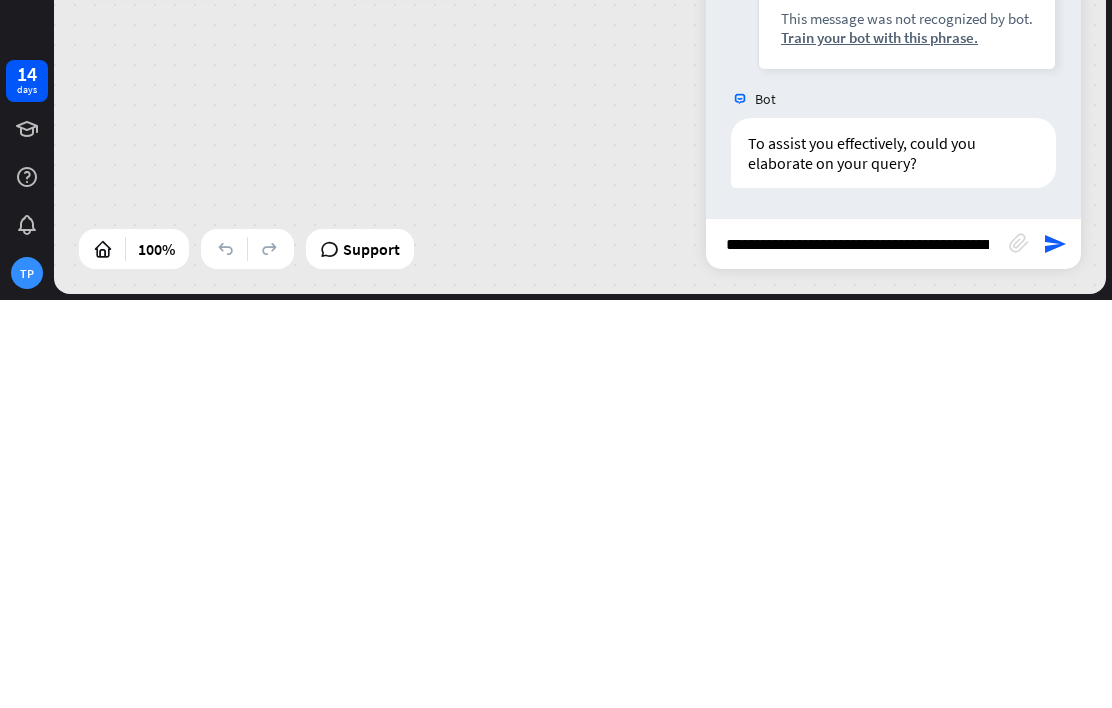 type on "**********" 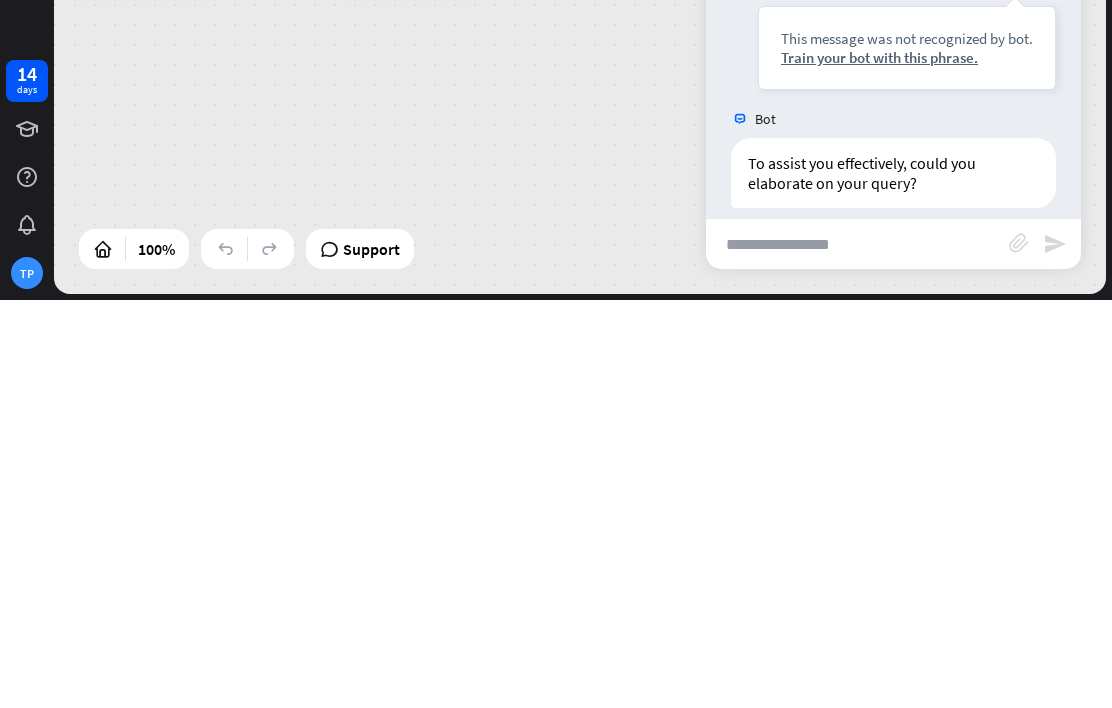 scroll, scrollTop: 474, scrollLeft: 0, axis: vertical 